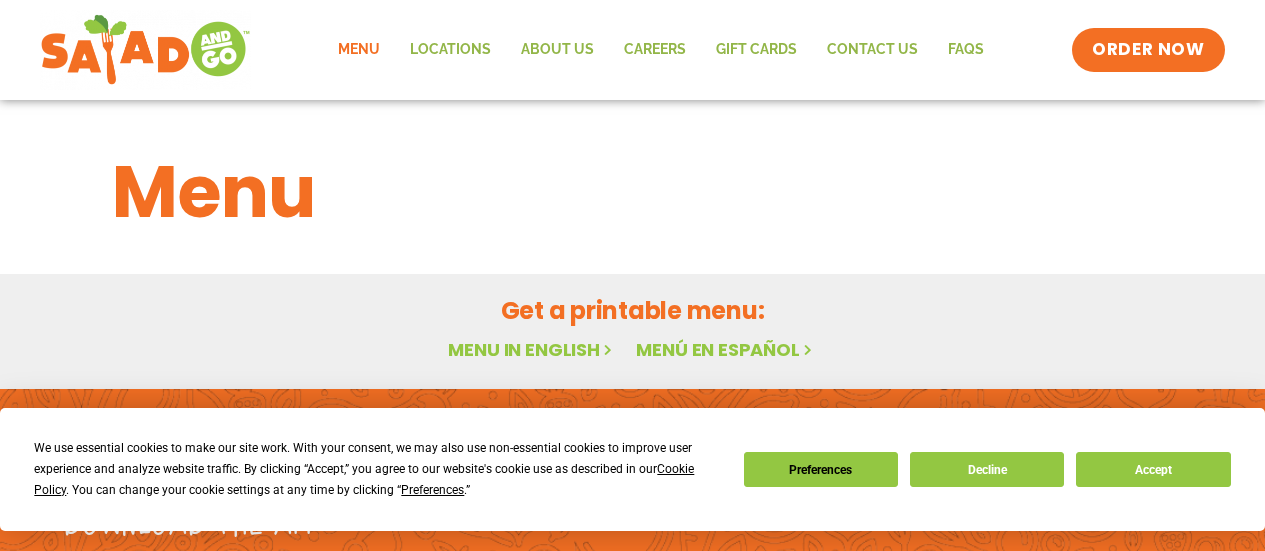 scroll, scrollTop: 0, scrollLeft: 0, axis: both 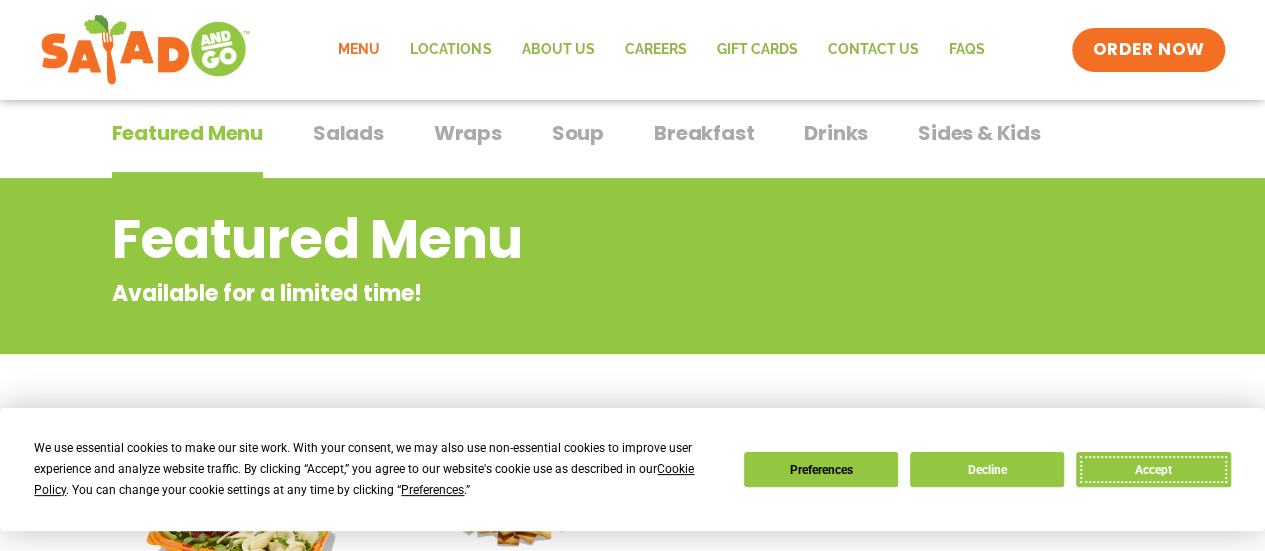 click on "Accept" at bounding box center [1153, 469] 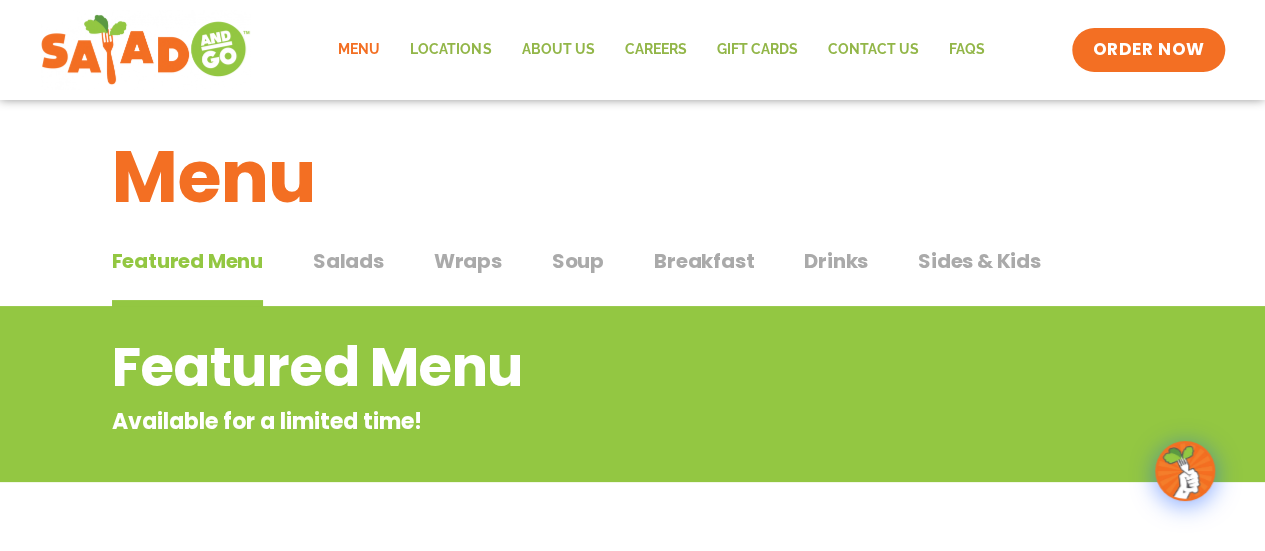 scroll, scrollTop: 0, scrollLeft: 0, axis: both 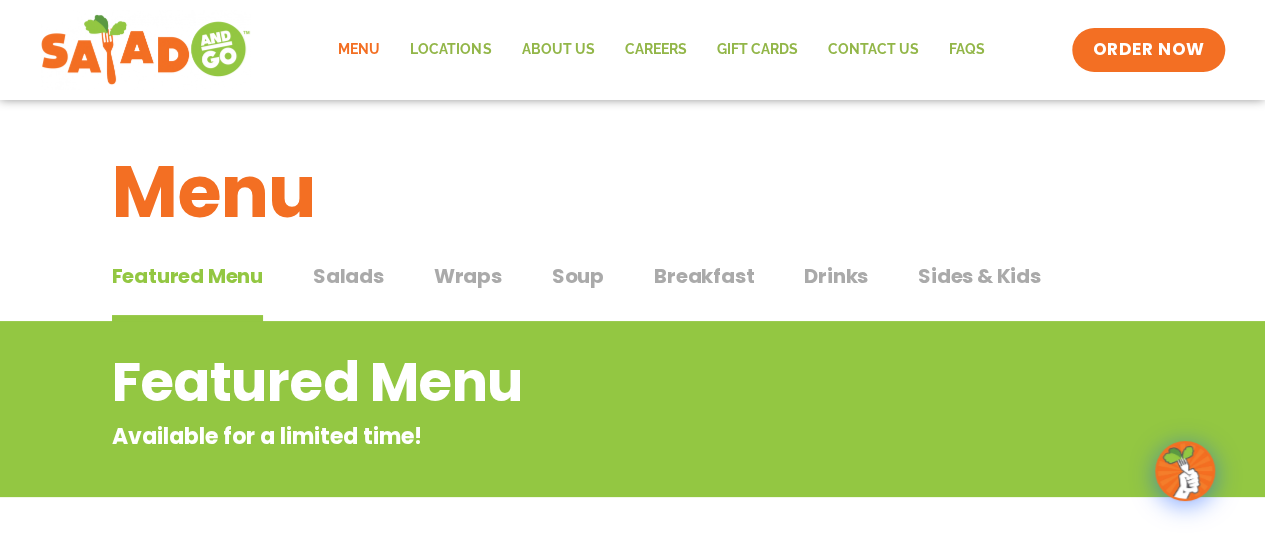 click on "Salads" at bounding box center (348, 276) 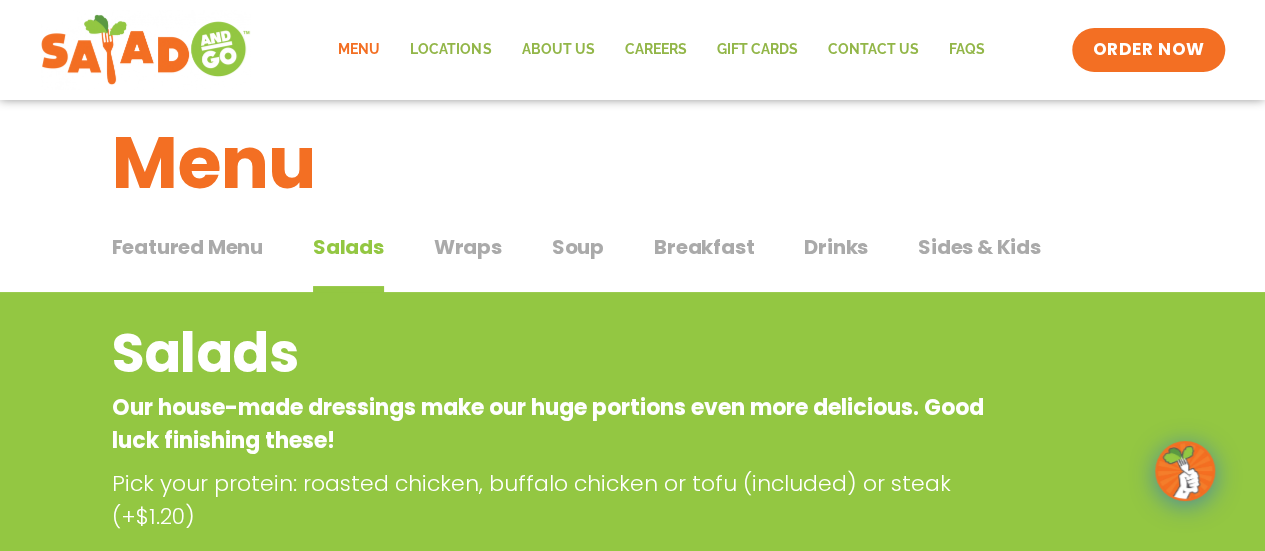 scroll, scrollTop: 0, scrollLeft: 0, axis: both 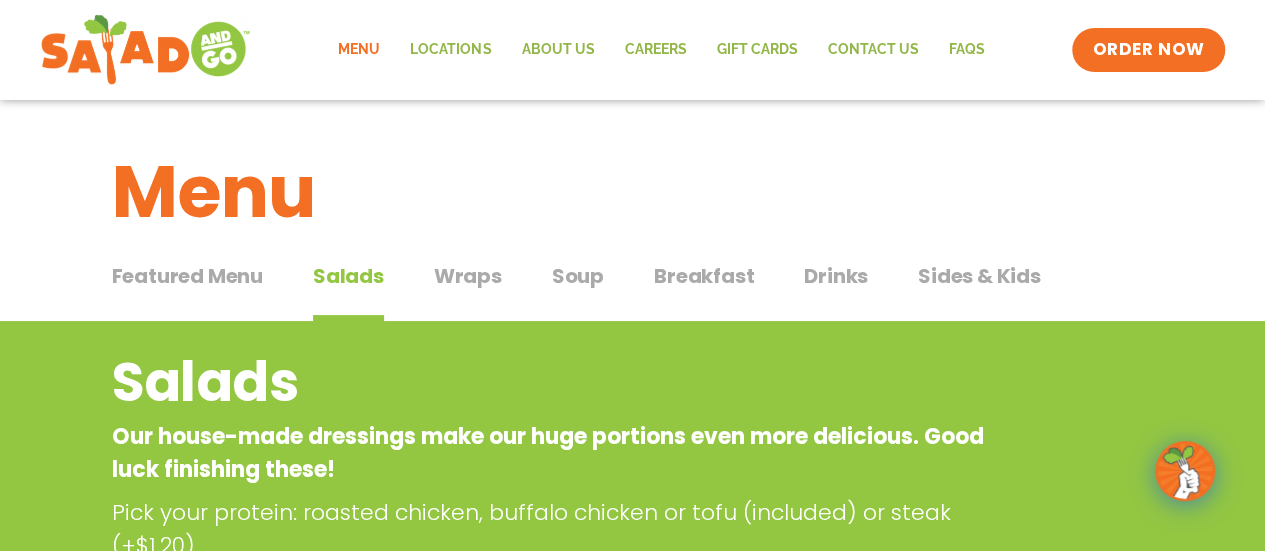 click on "Featured Menu" at bounding box center (187, 276) 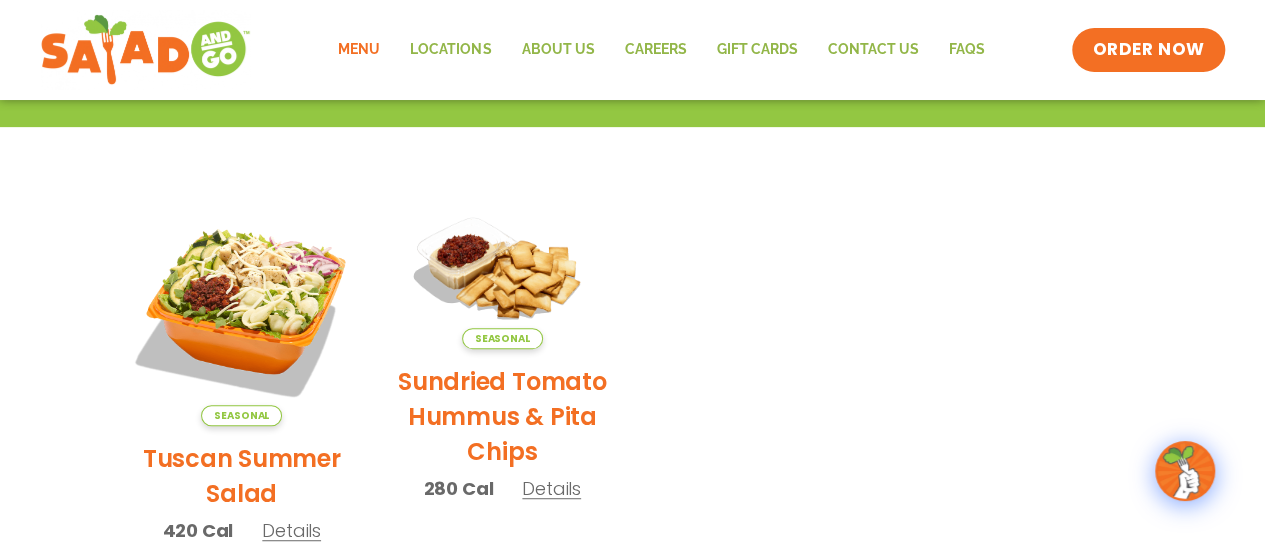 scroll, scrollTop: 400, scrollLeft: 0, axis: vertical 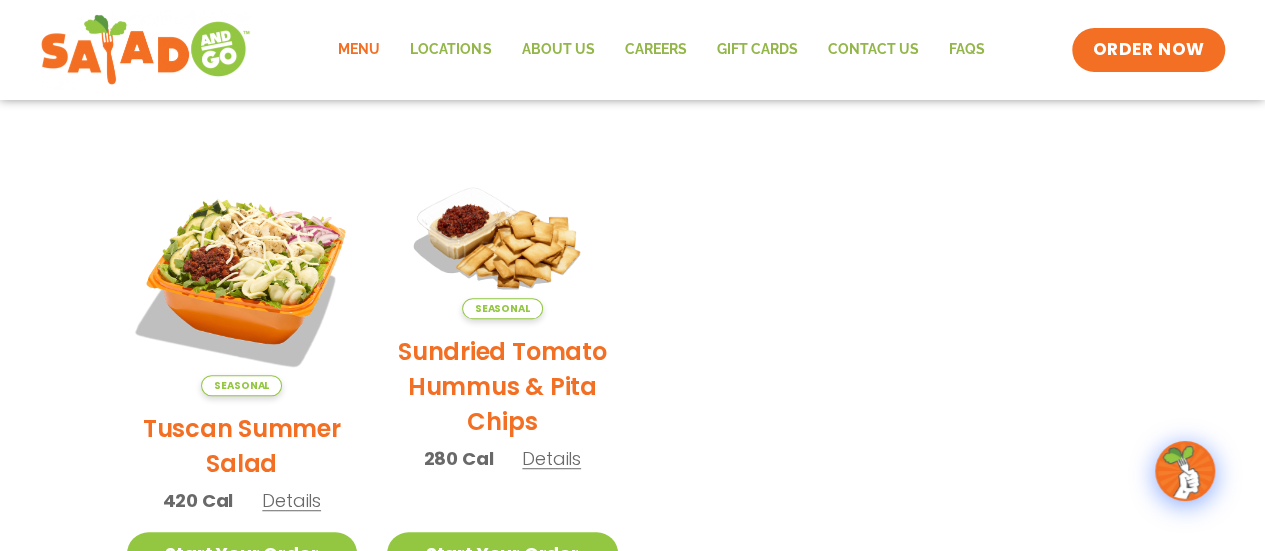 click on "Menu" 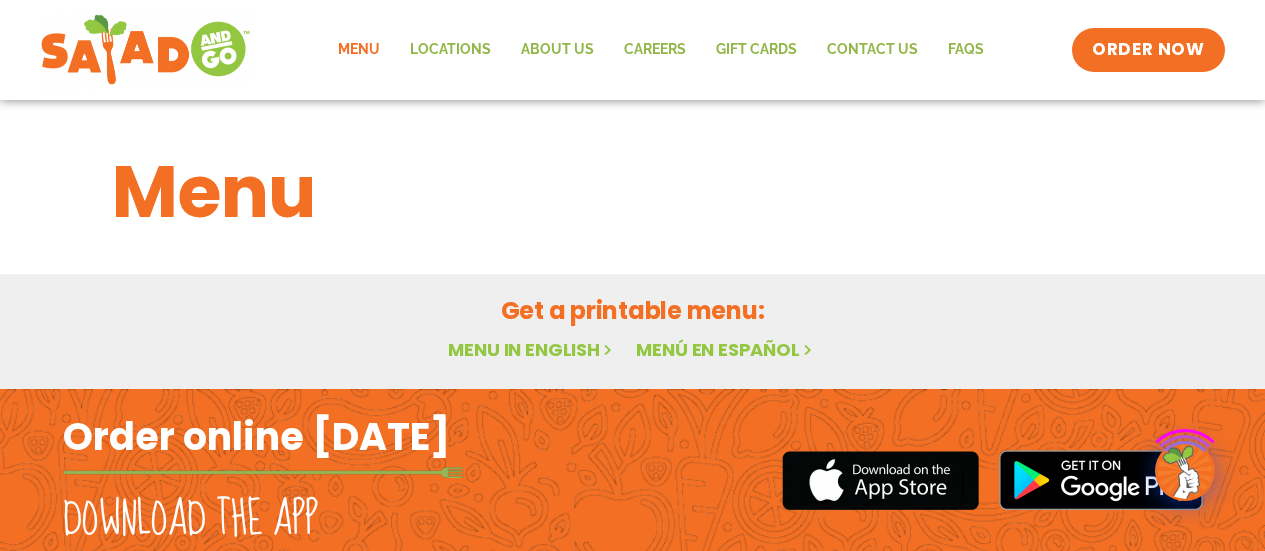 scroll, scrollTop: 0, scrollLeft: 0, axis: both 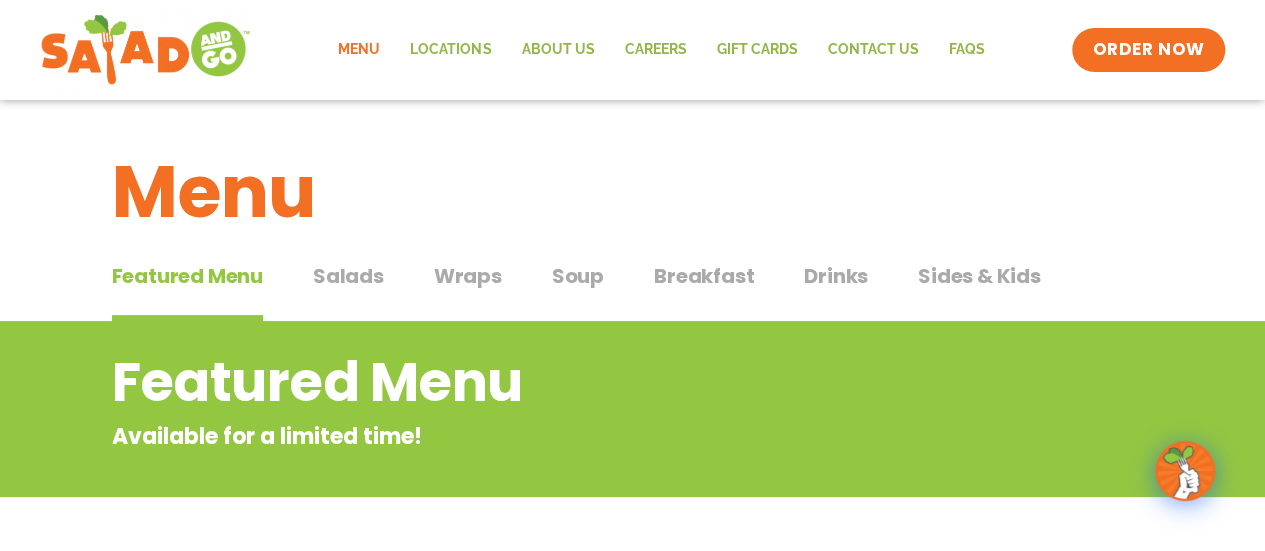 click on "Breakfast" at bounding box center (704, 276) 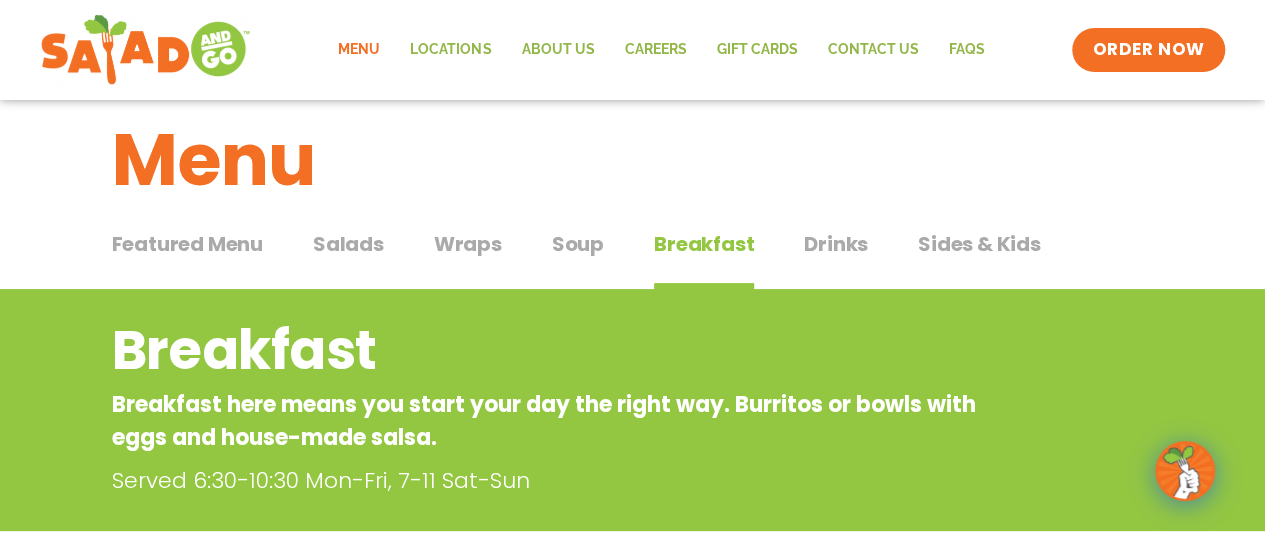 scroll, scrollTop: 0, scrollLeft: 0, axis: both 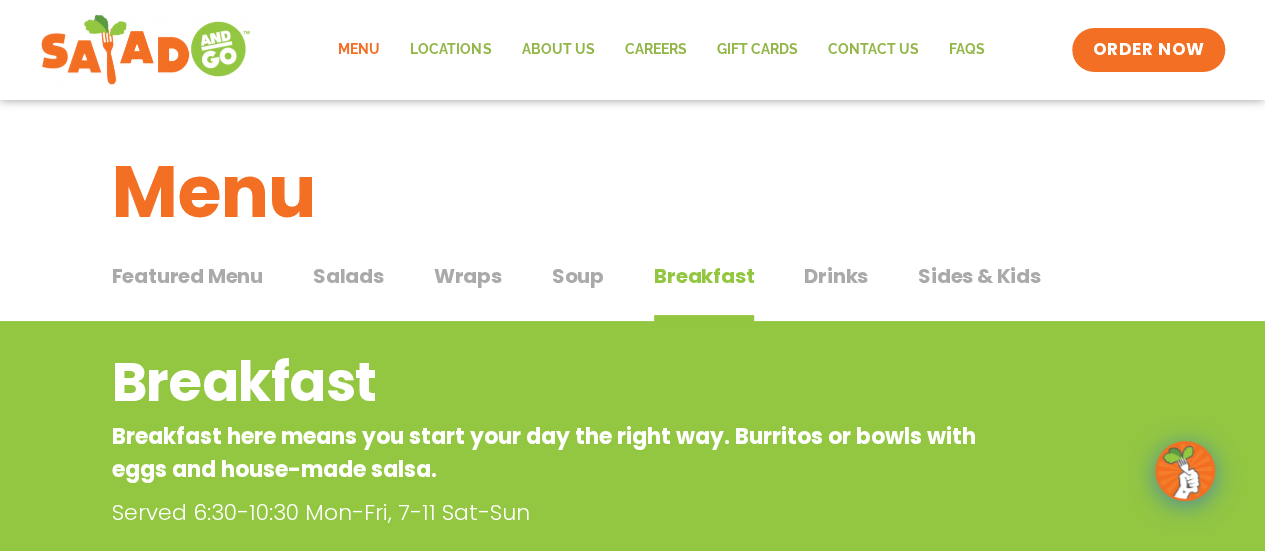 click on "Sides & Kids" at bounding box center [979, 276] 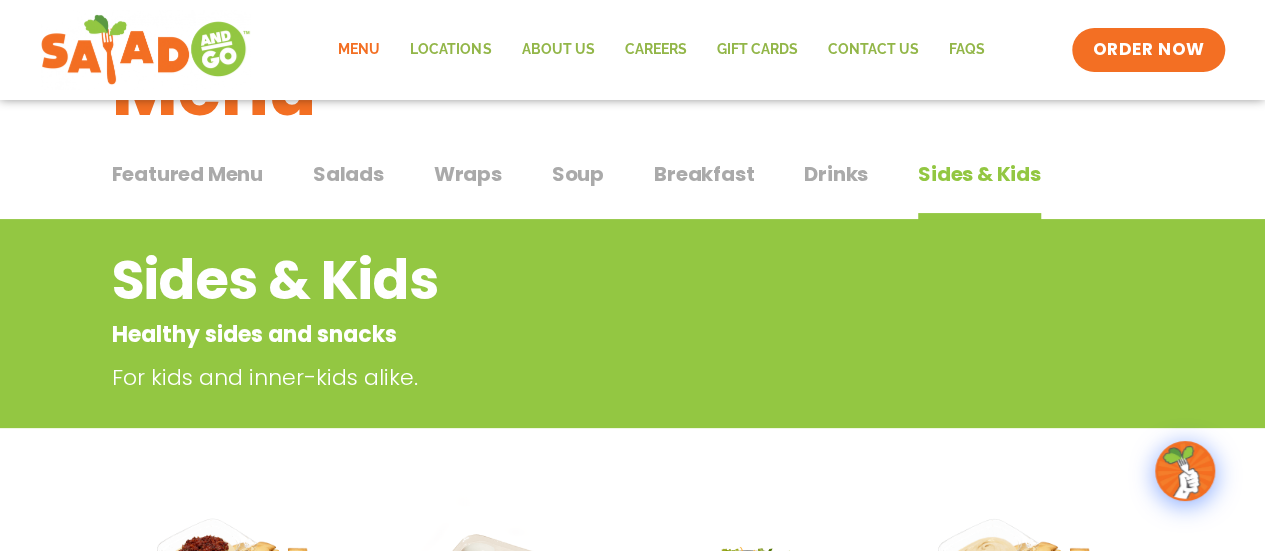 scroll, scrollTop: 100, scrollLeft: 0, axis: vertical 